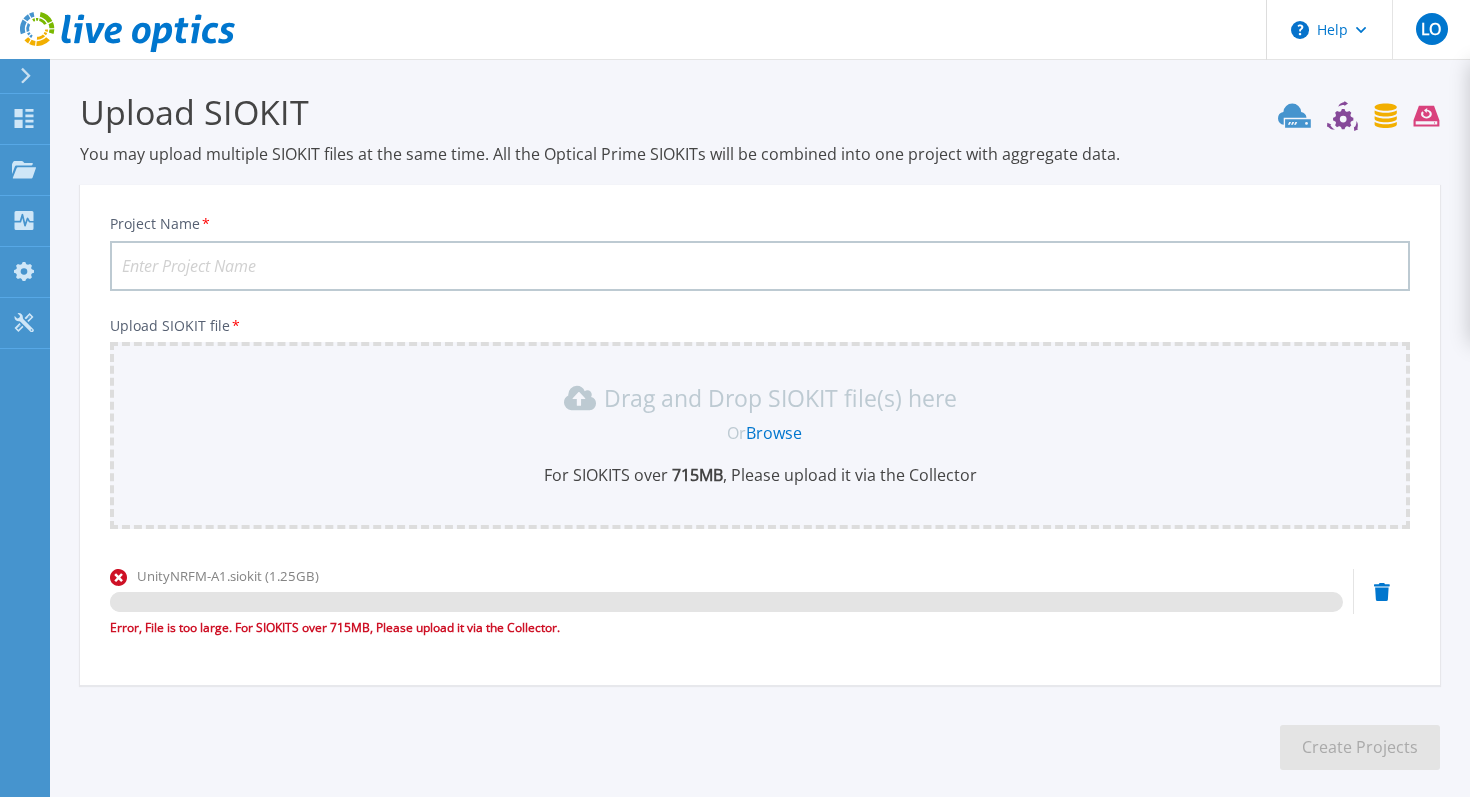 scroll, scrollTop: 94, scrollLeft: 0, axis: vertical 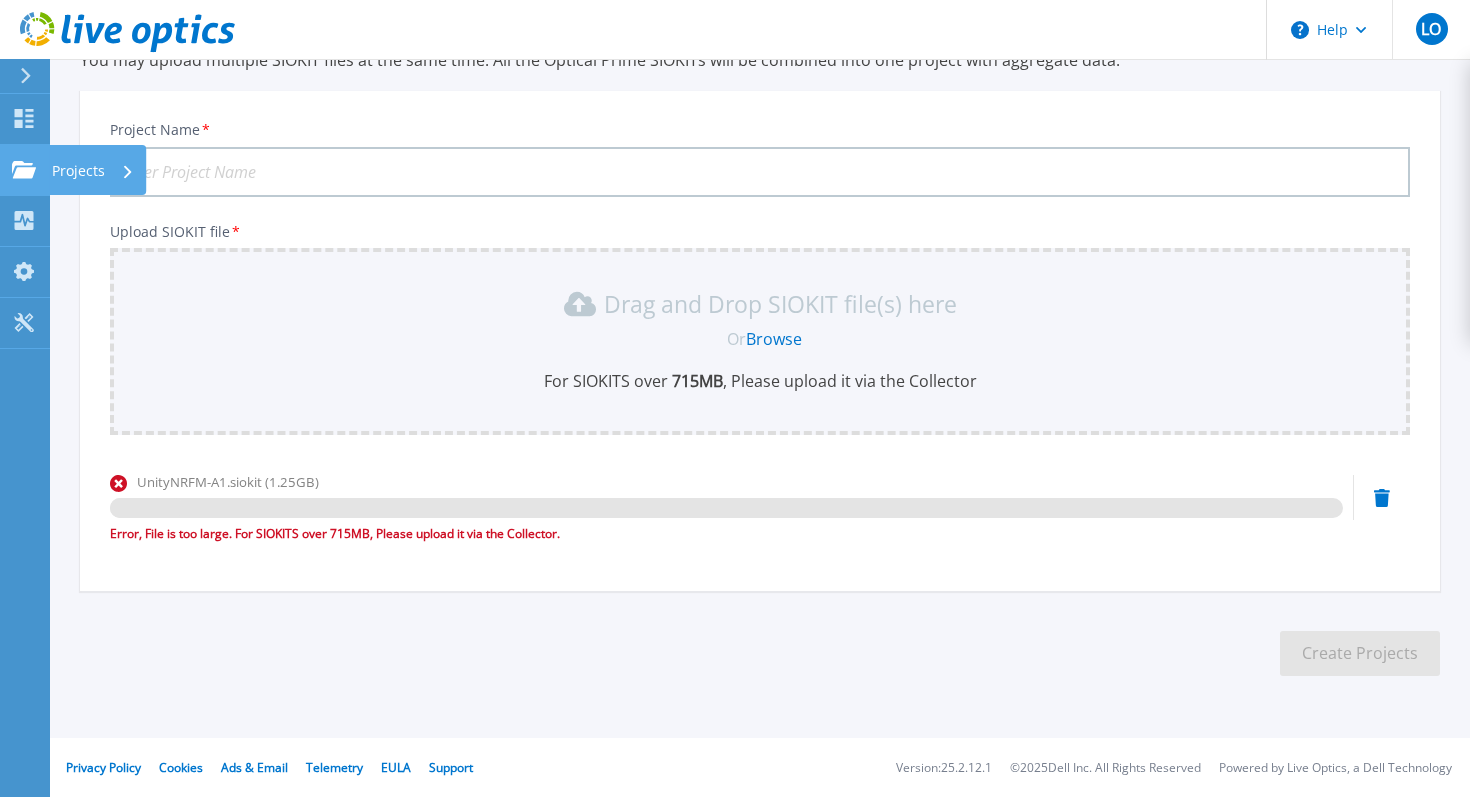 click on "Projects Projects" at bounding box center [25, 170] 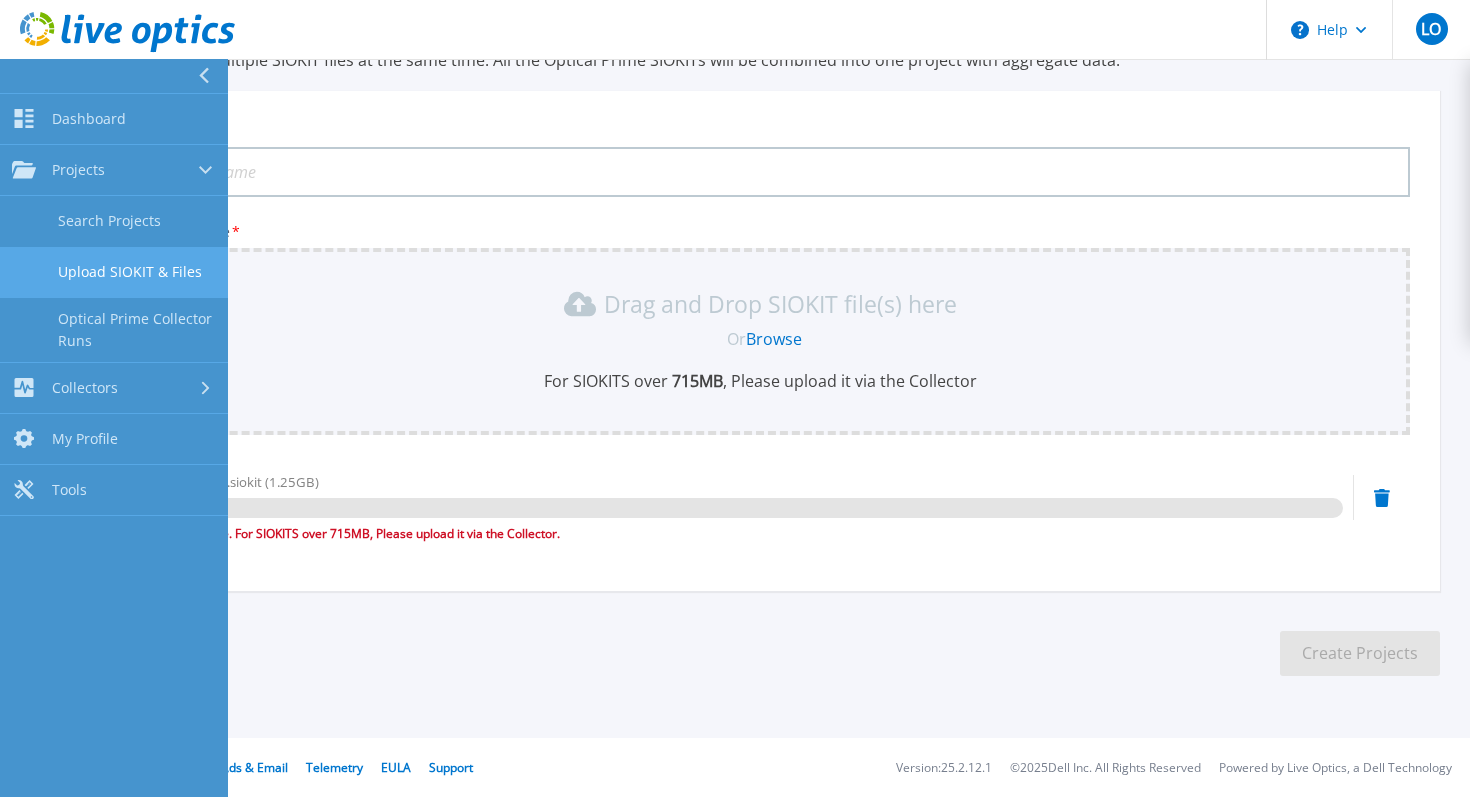 click on "Upload SIOKIT & Files" at bounding box center [114, 272] 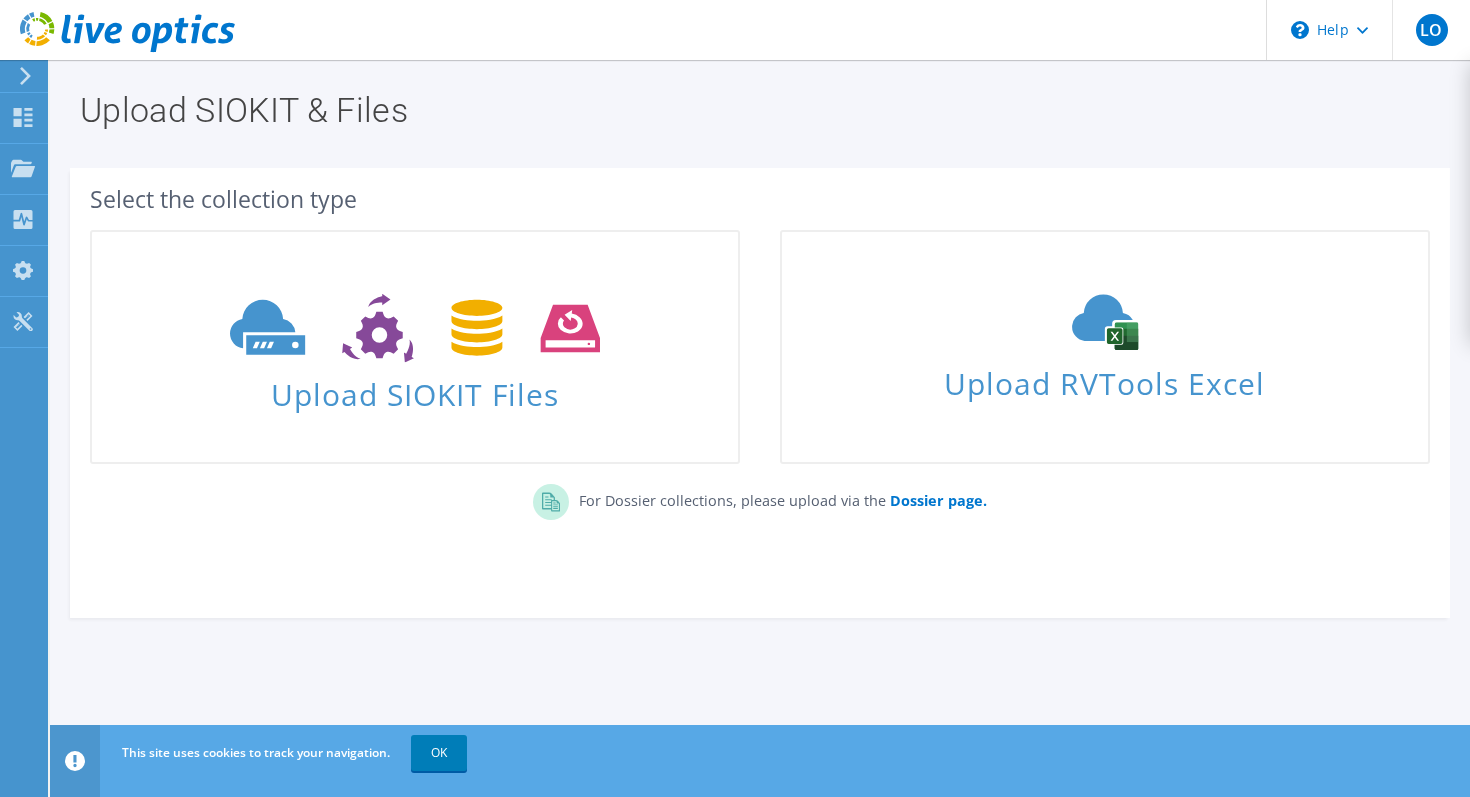 scroll, scrollTop: 0, scrollLeft: 0, axis: both 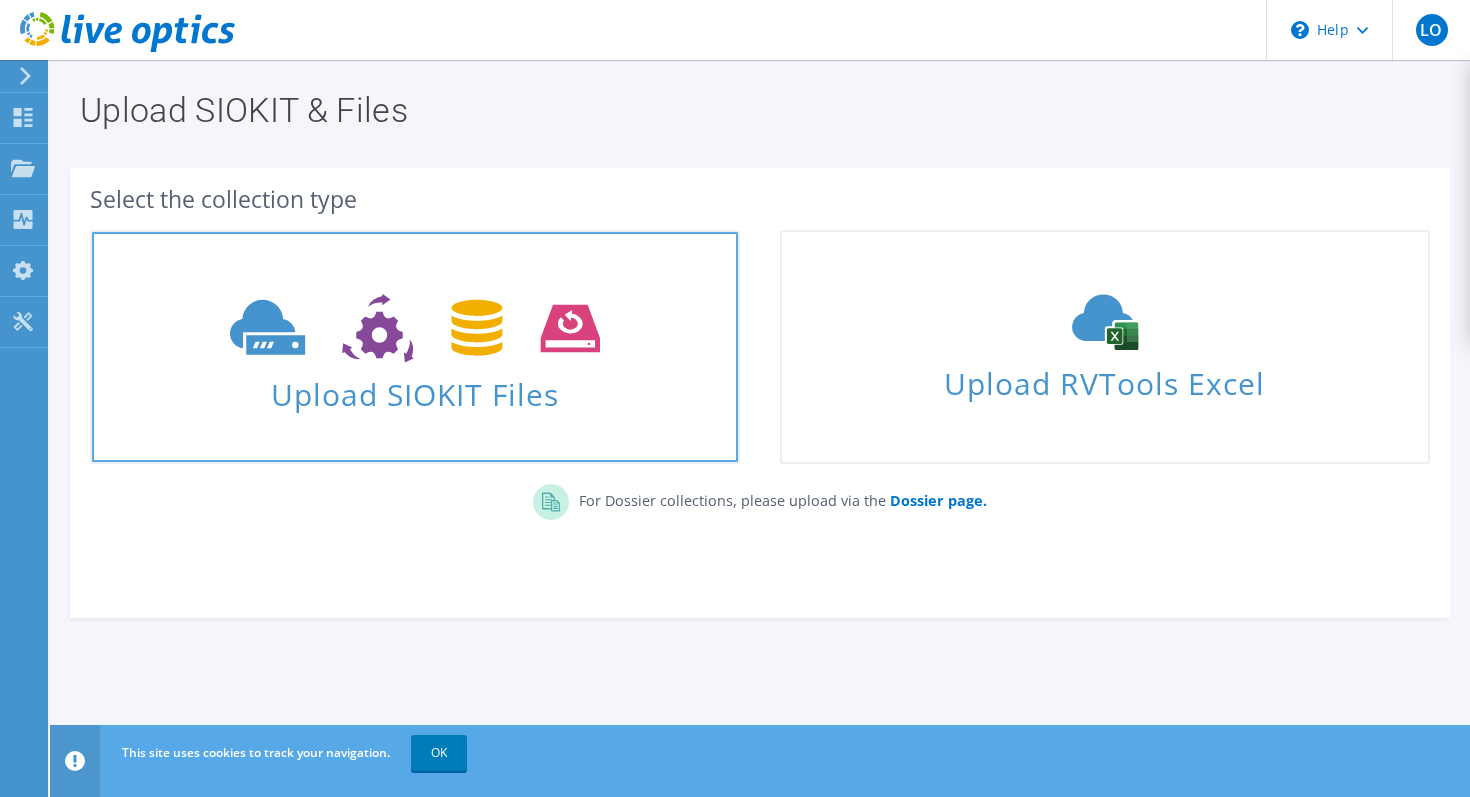 click at bounding box center (415, 326) 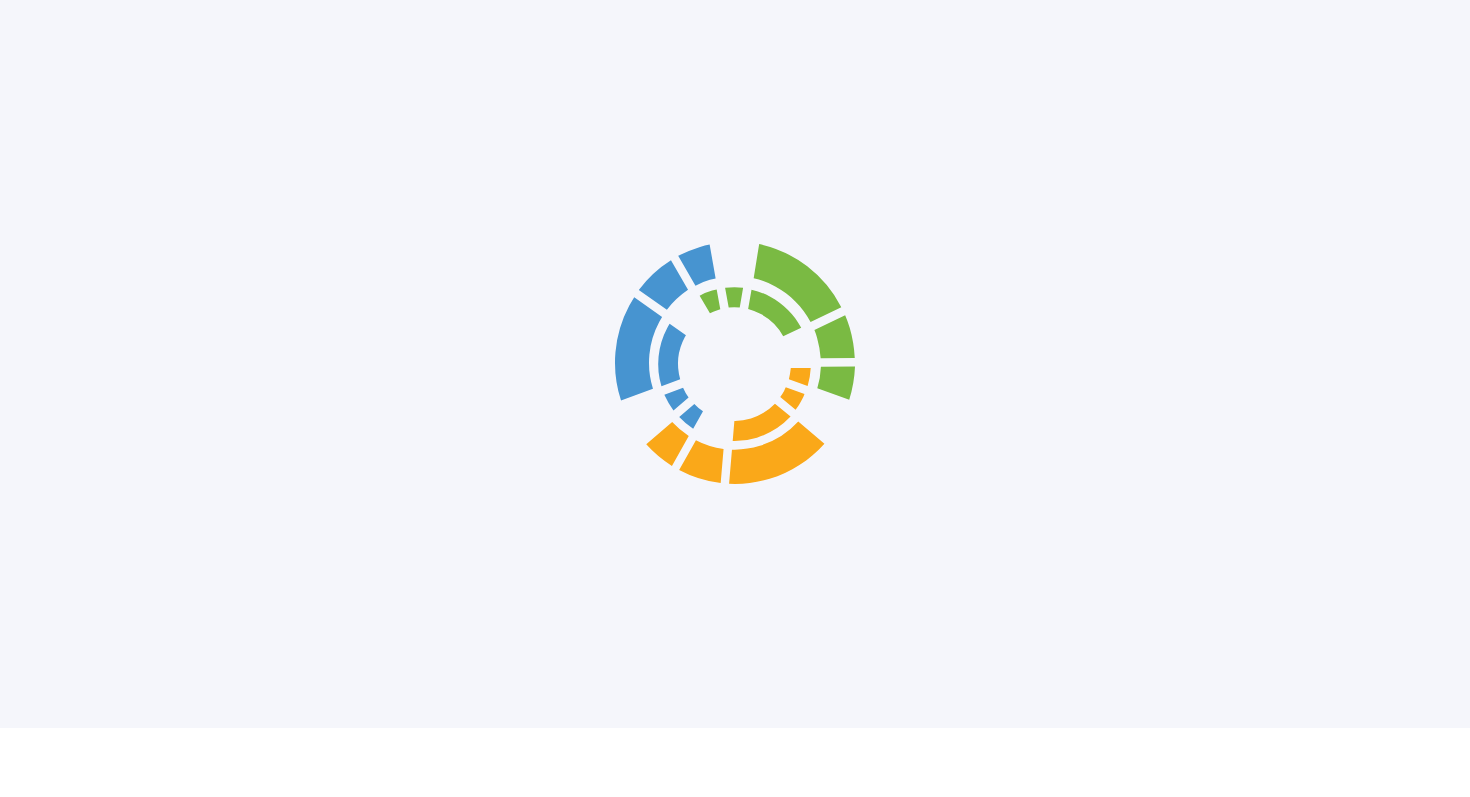 scroll, scrollTop: 0, scrollLeft: 0, axis: both 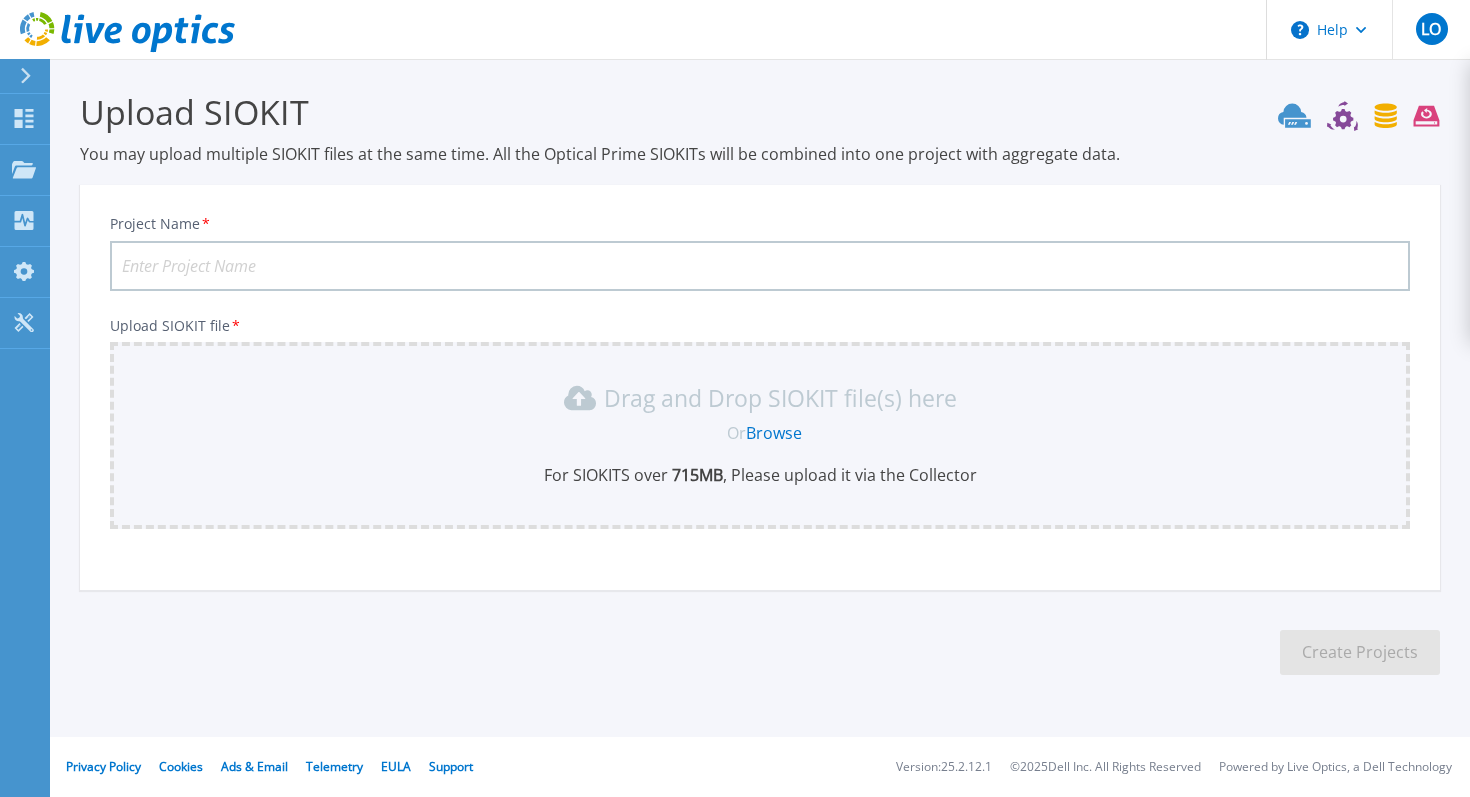 click on "Browse" at bounding box center [774, 433] 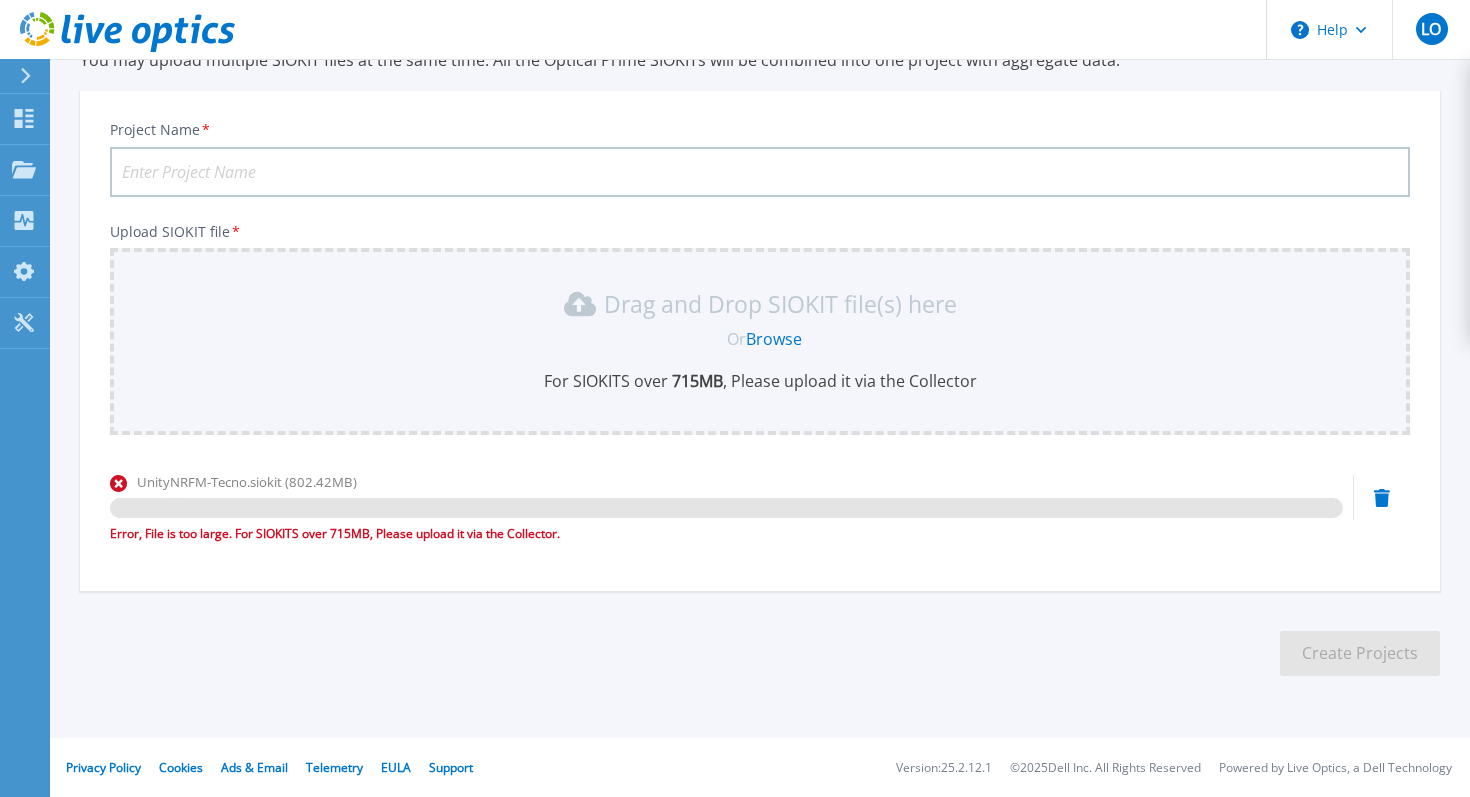 scroll, scrollTop: 0, scrollLeft: 0, axis: both 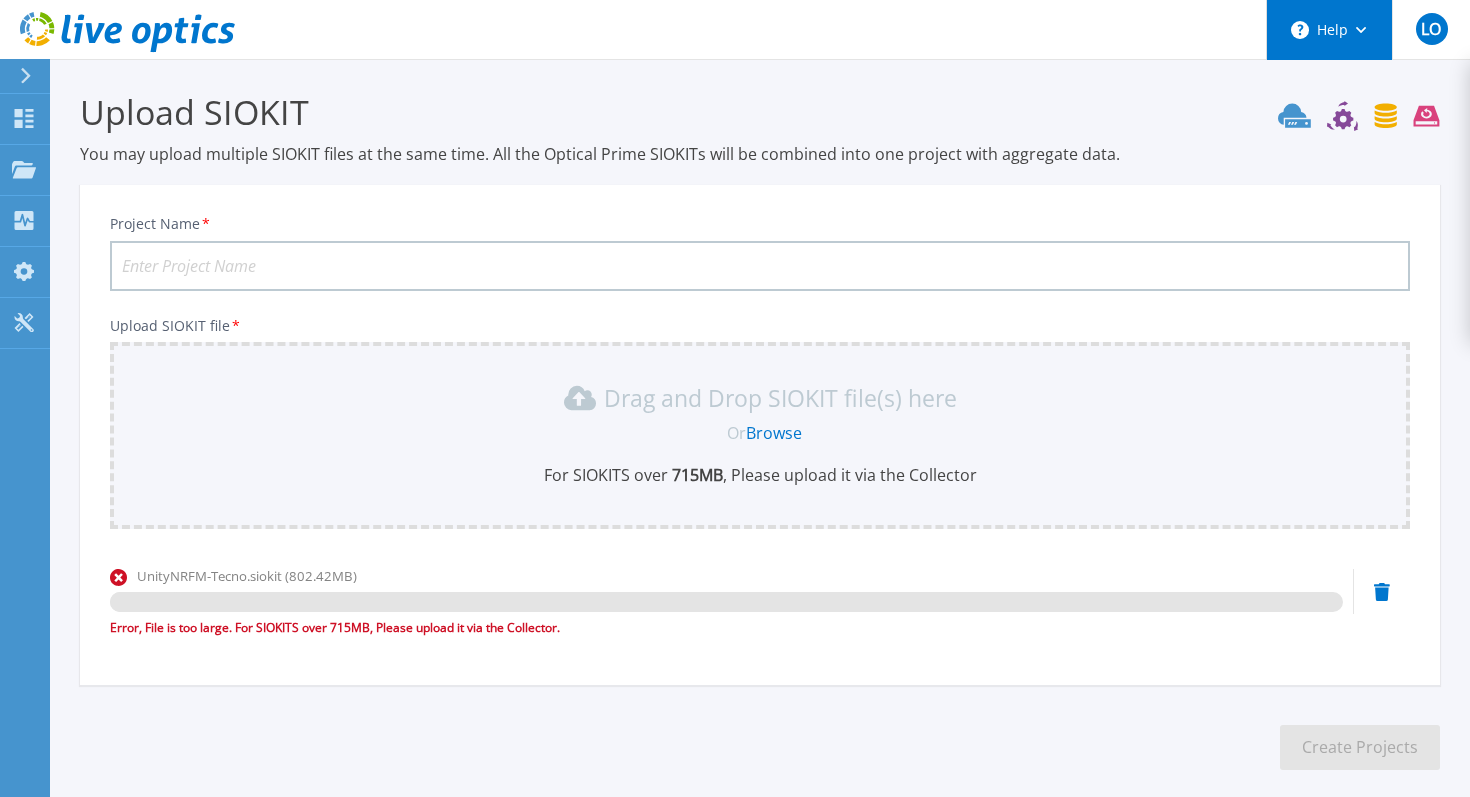 click on "Help" at bounding box center (1329, 30) 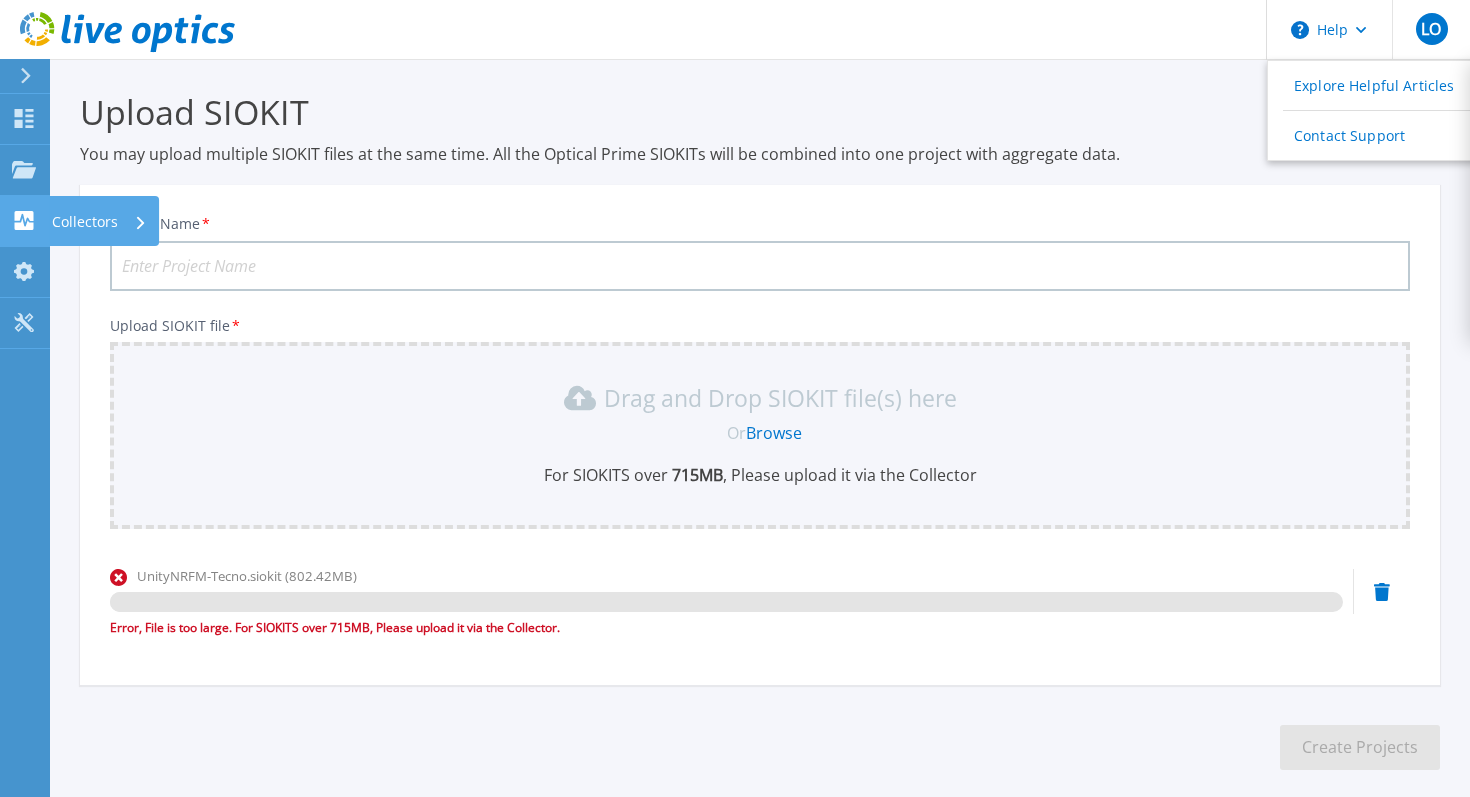 click on "Collectors Collectors" at bounding box center (25, 221) 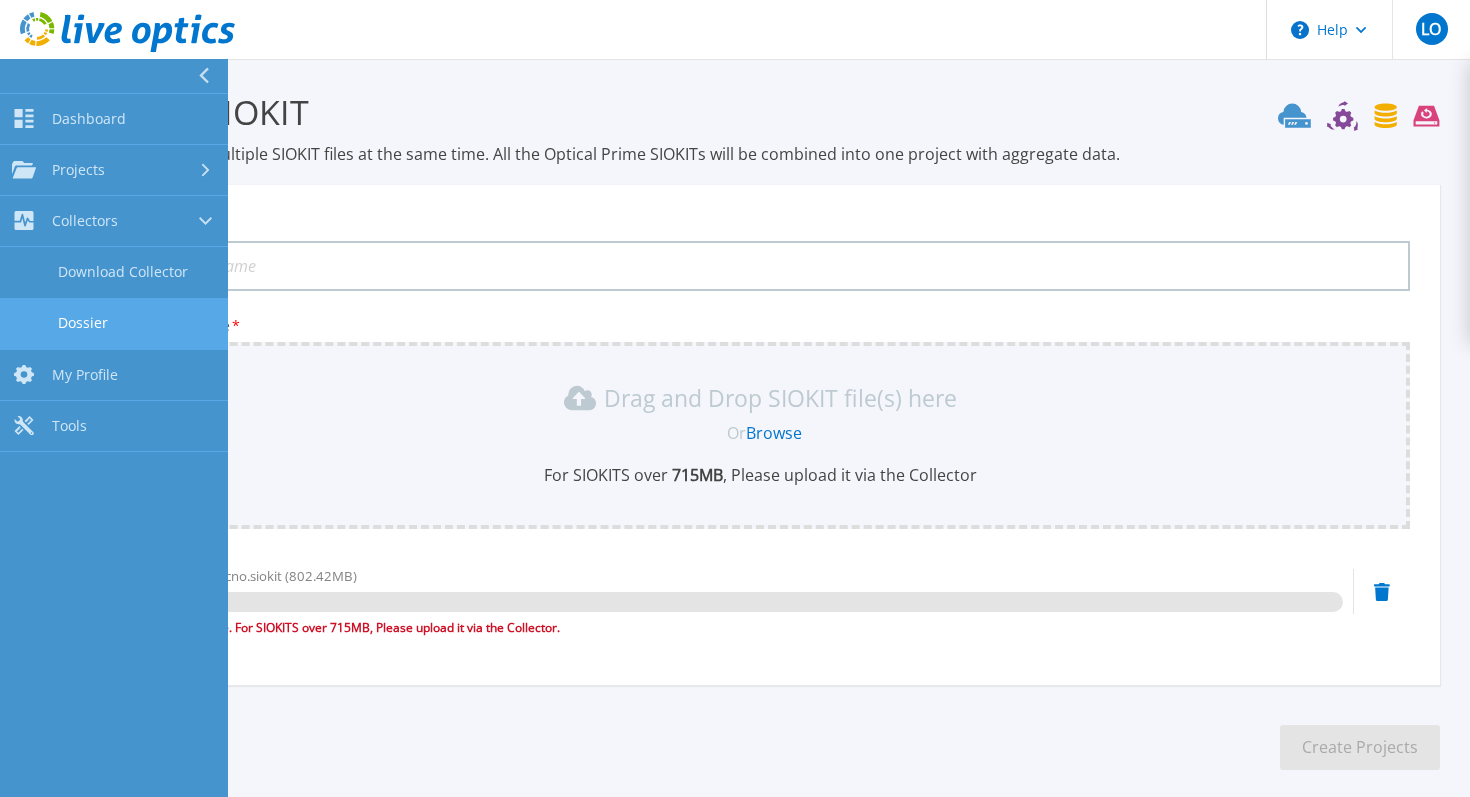 click on "Dossier" at bounding box center [114, 323] 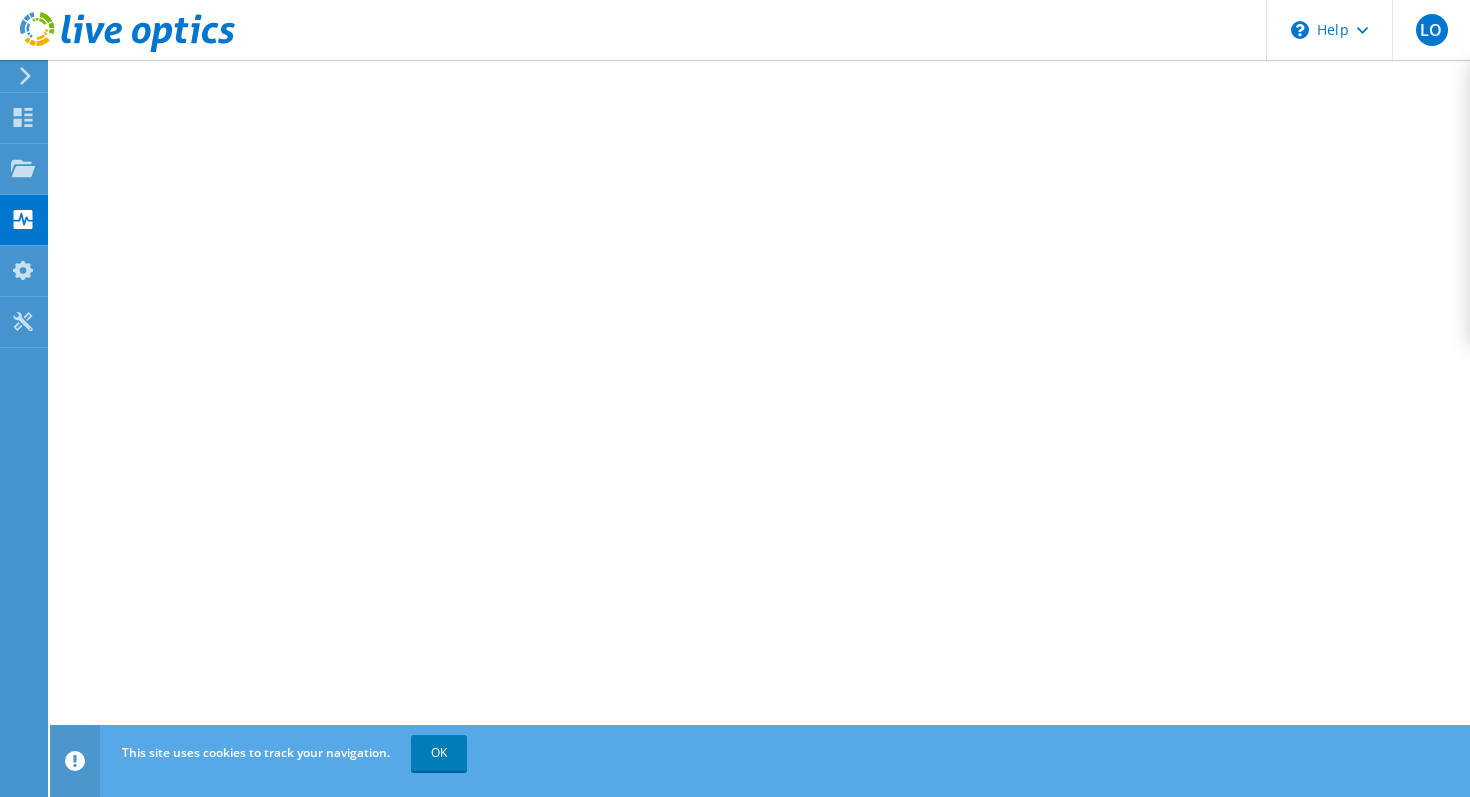 scroll, scrollTop: 0, scrollLeft: 0, axis: both 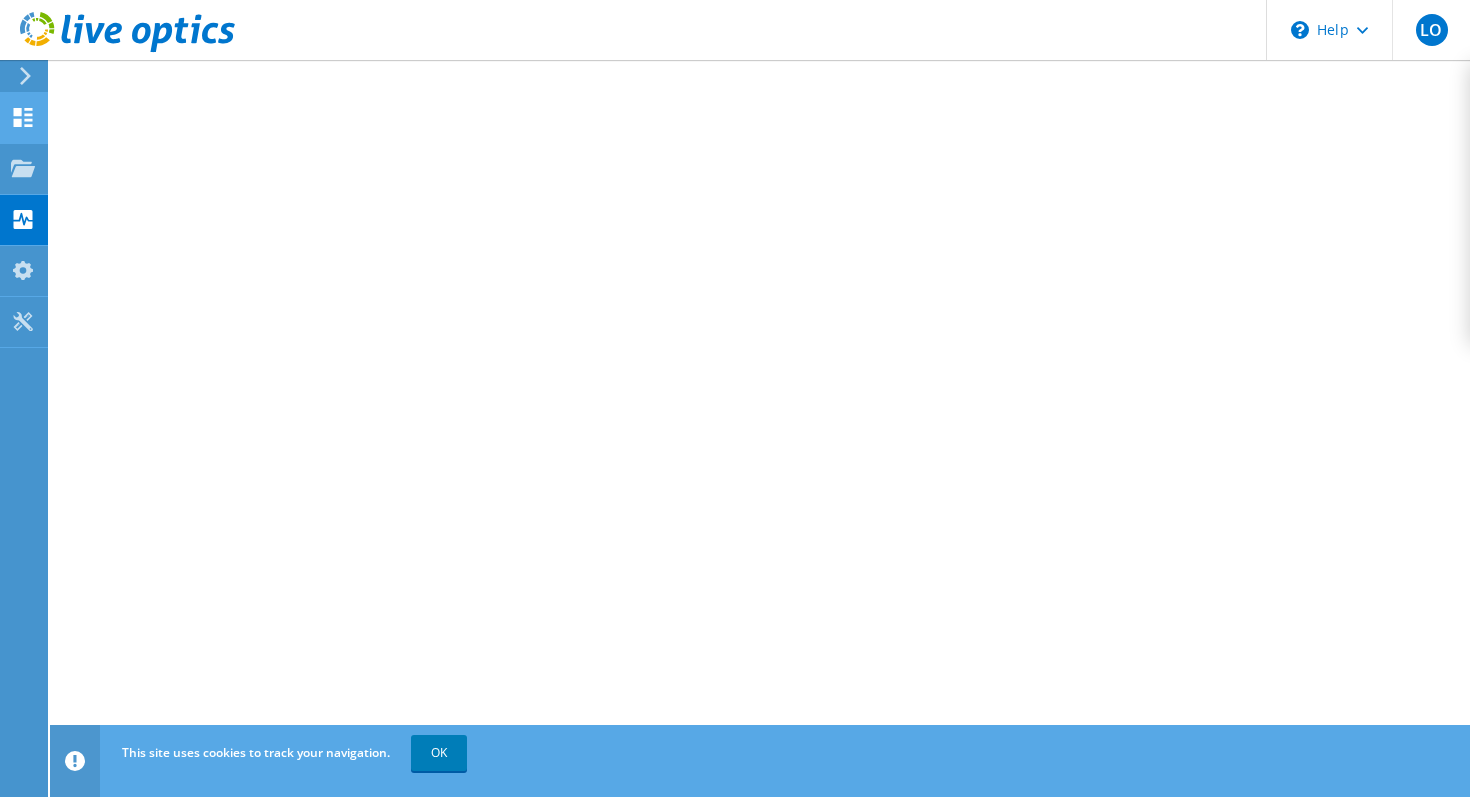 click 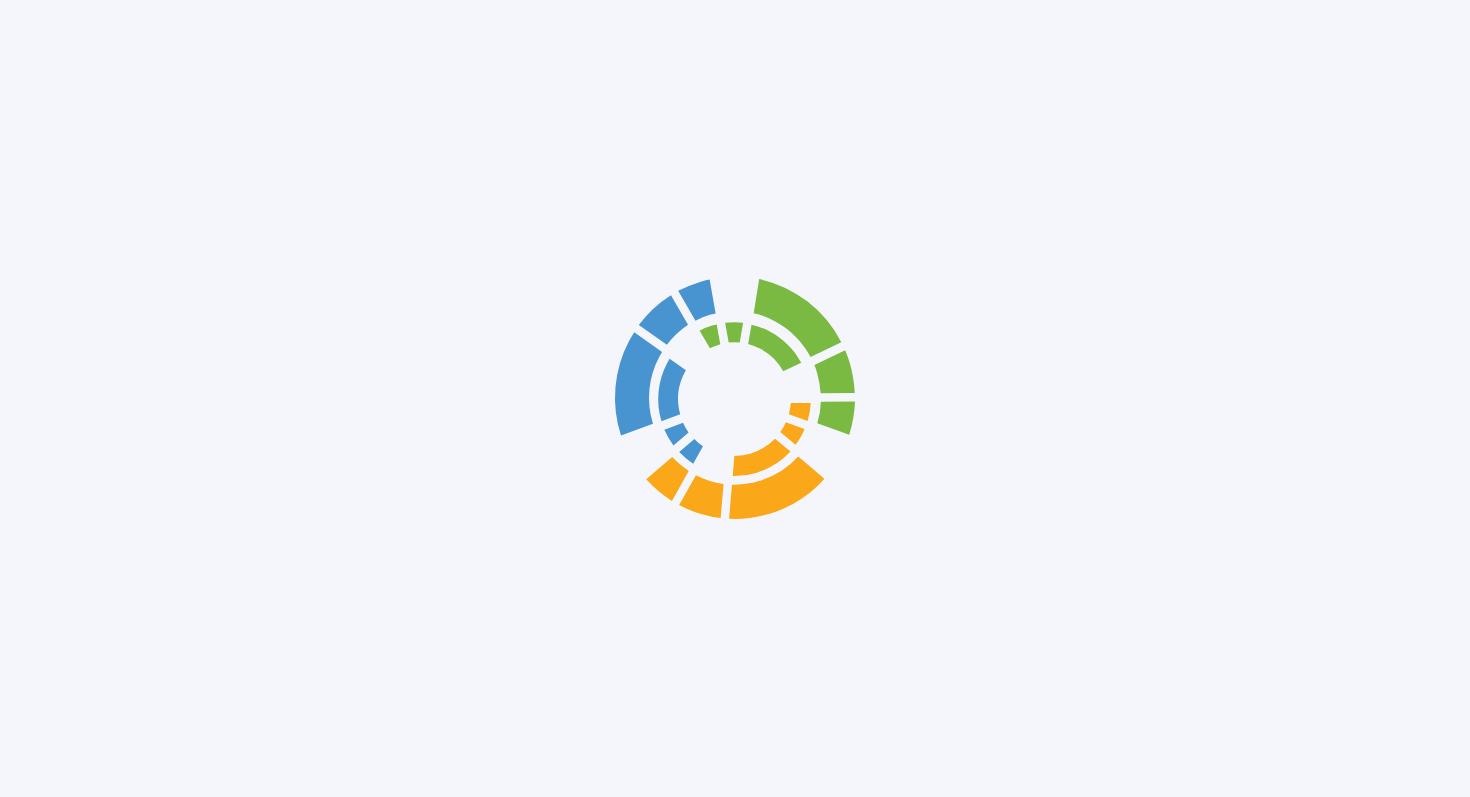scroll, scrollTop: 0, scrollLeft: 0, axis: both 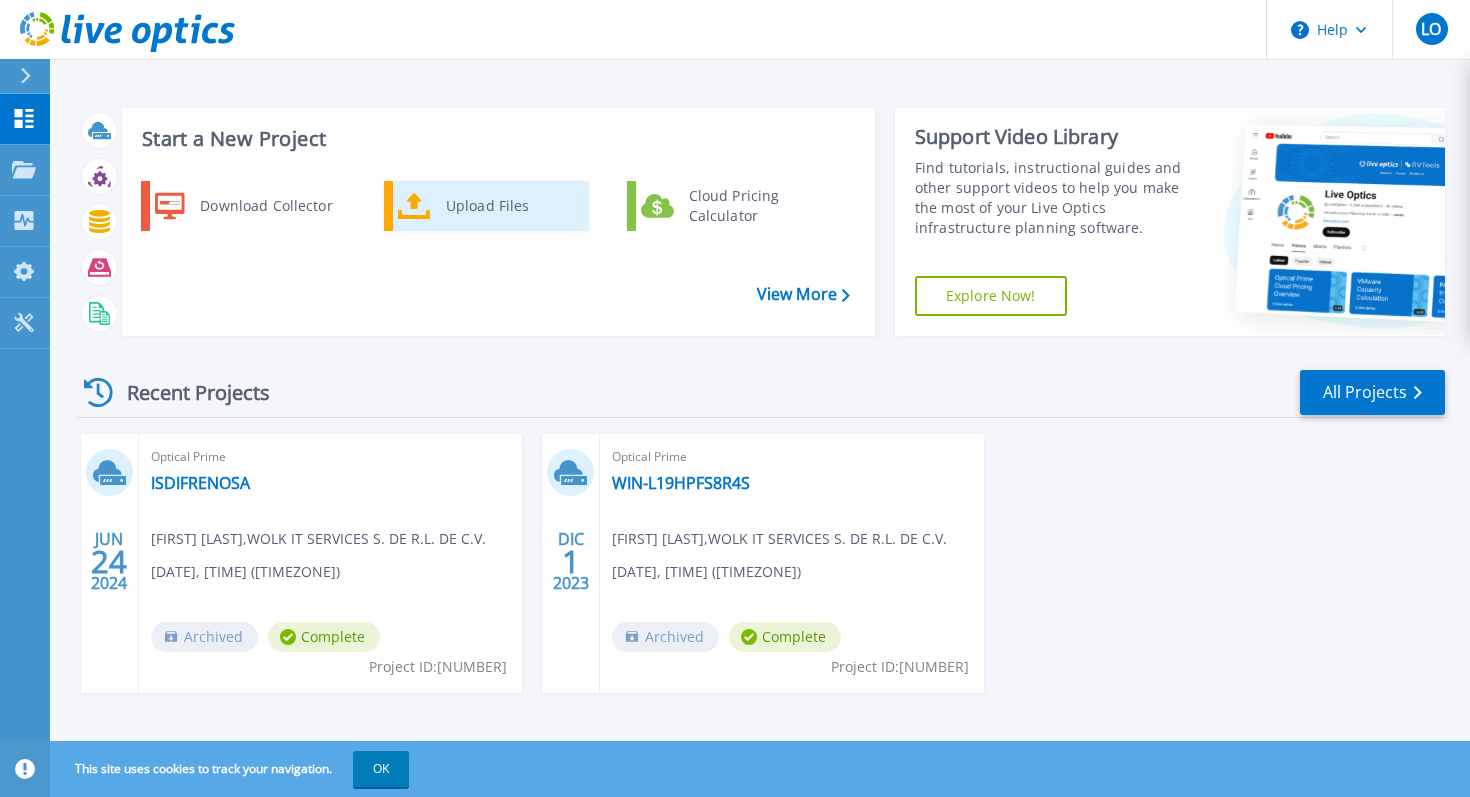 click 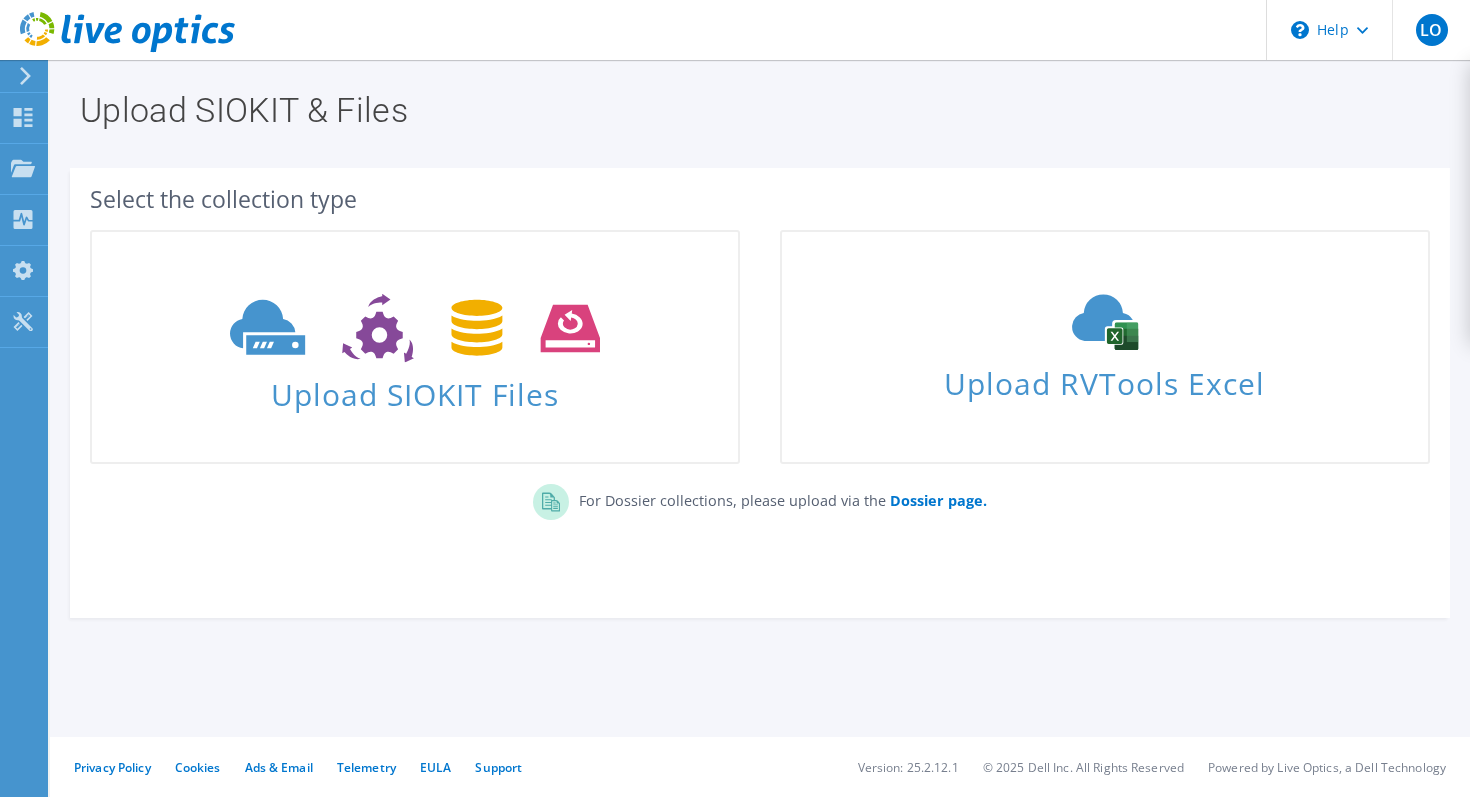 scroll, scrollTop: 0, scrollLeft: 0, axis: both 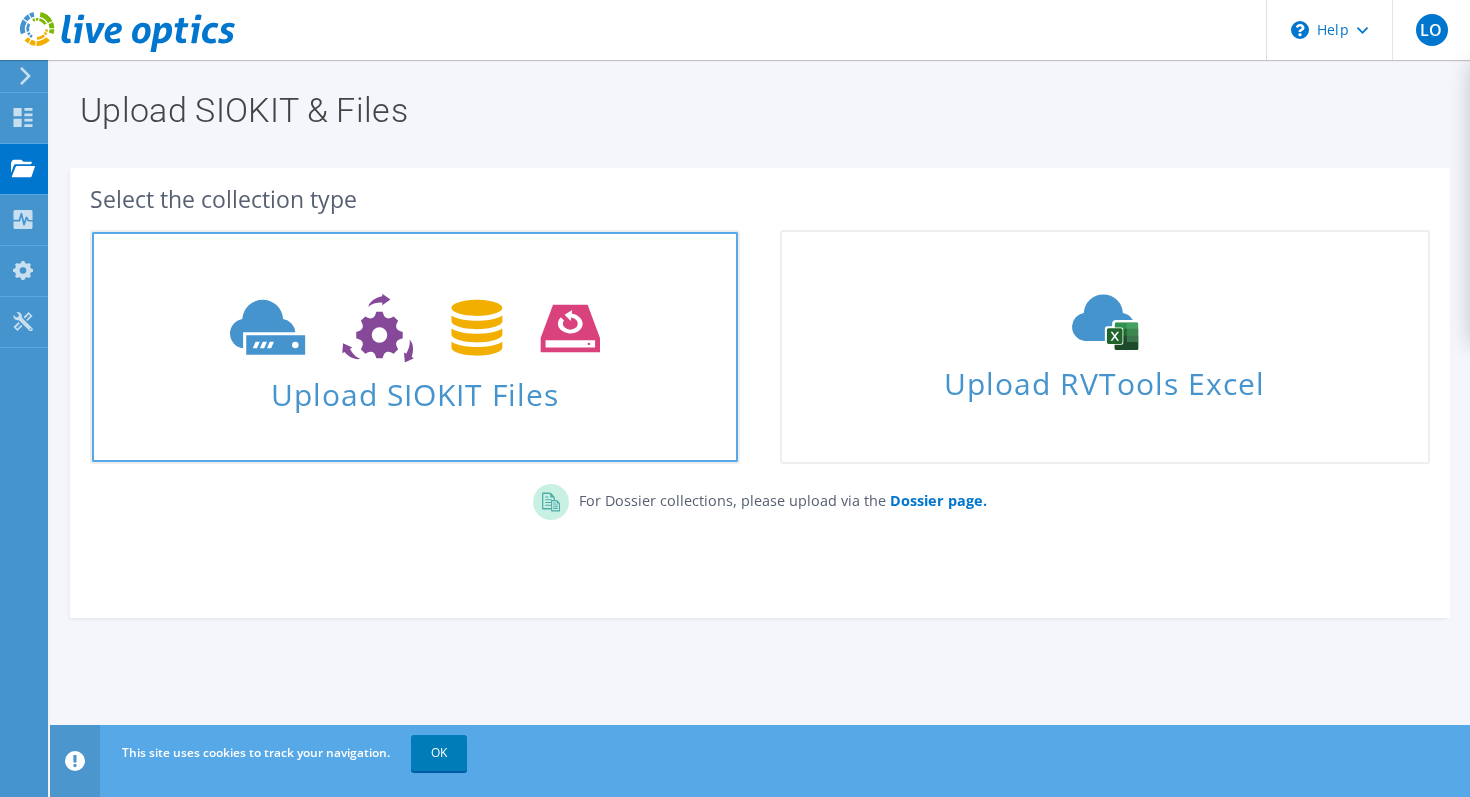 click on "Upload SIOKIT Files" at bounding box center (415, 347) 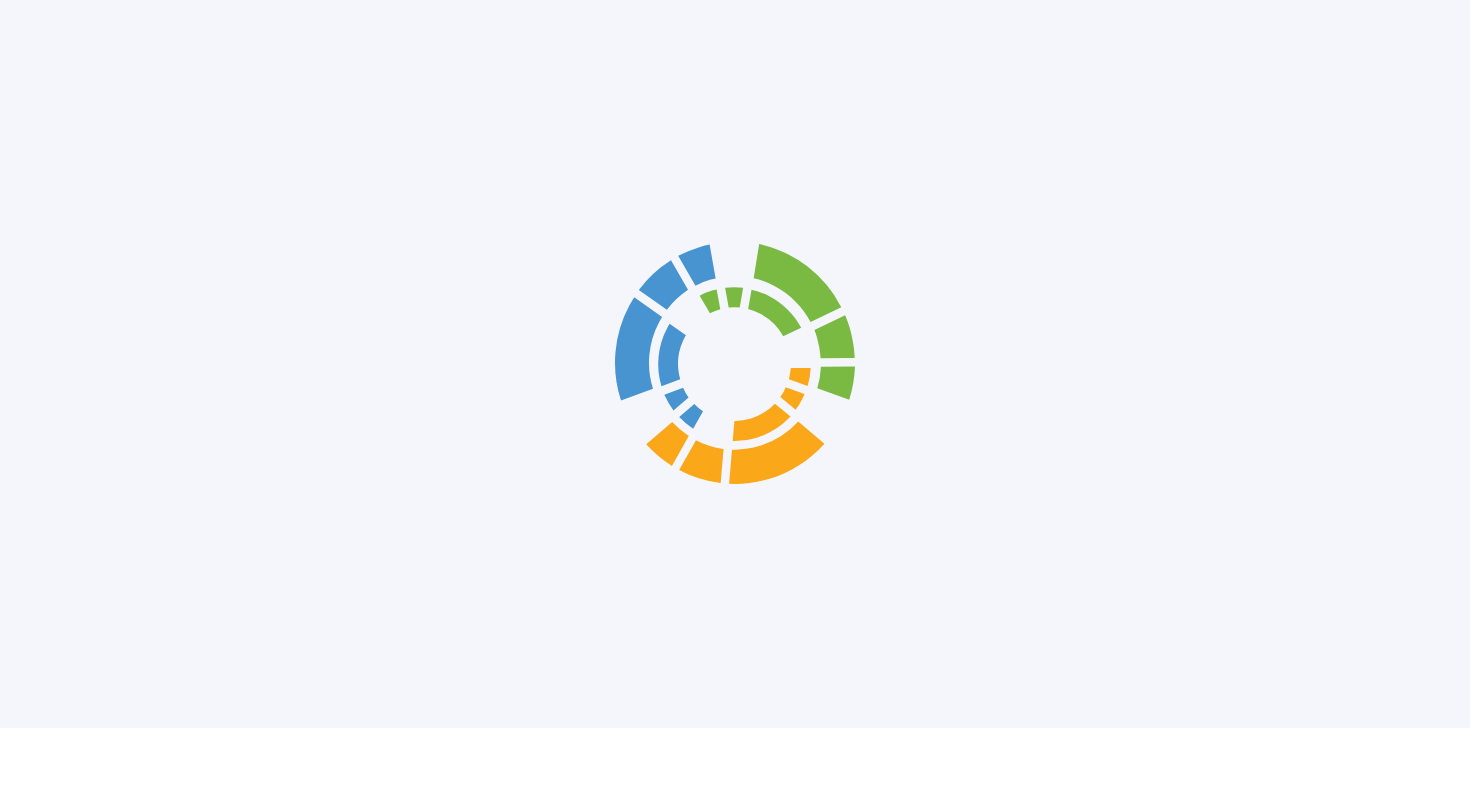 scroll, scrollTop: 0, scrollLeft: 0, axis: both 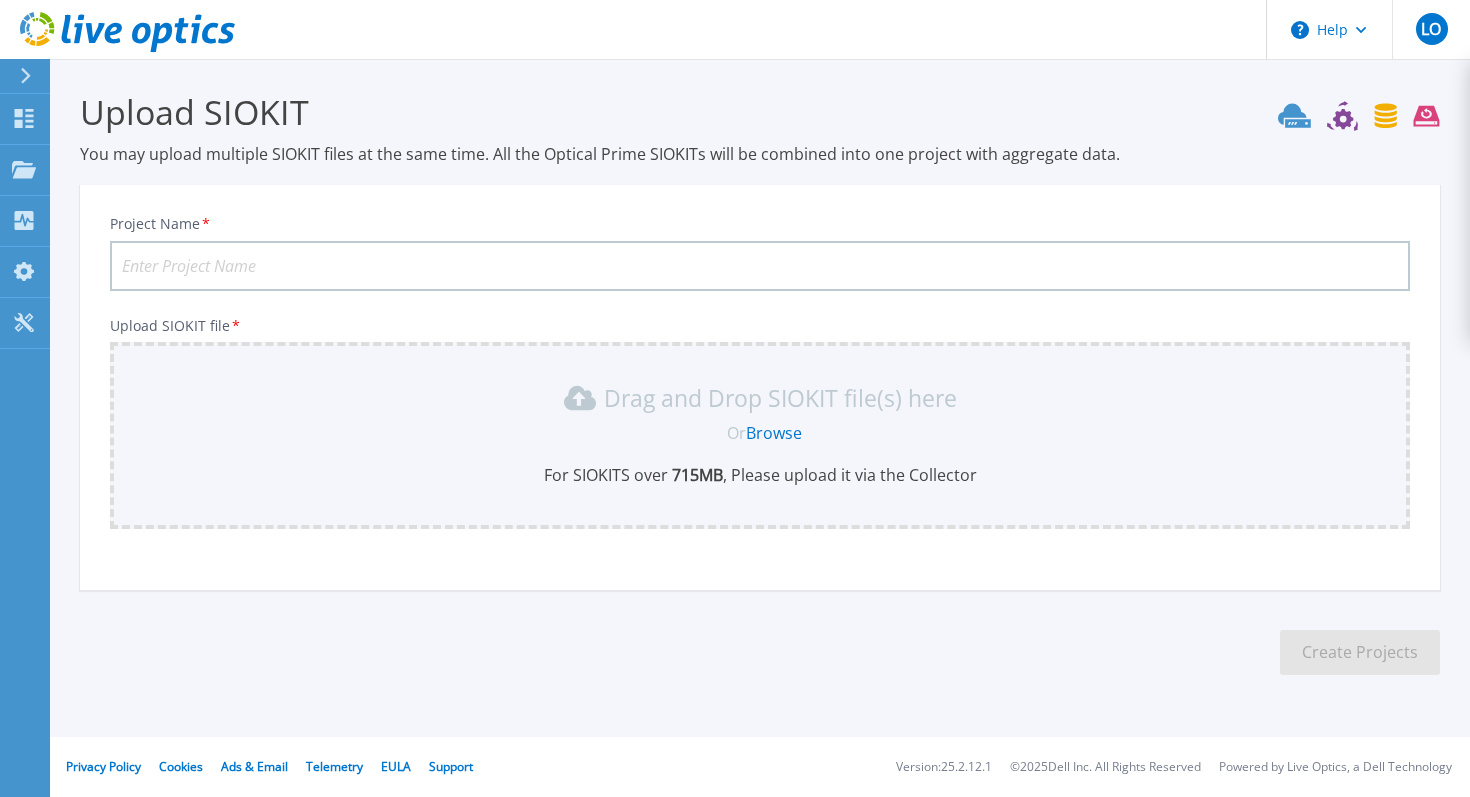 click on "Browse" at bounding box center [774, 433] 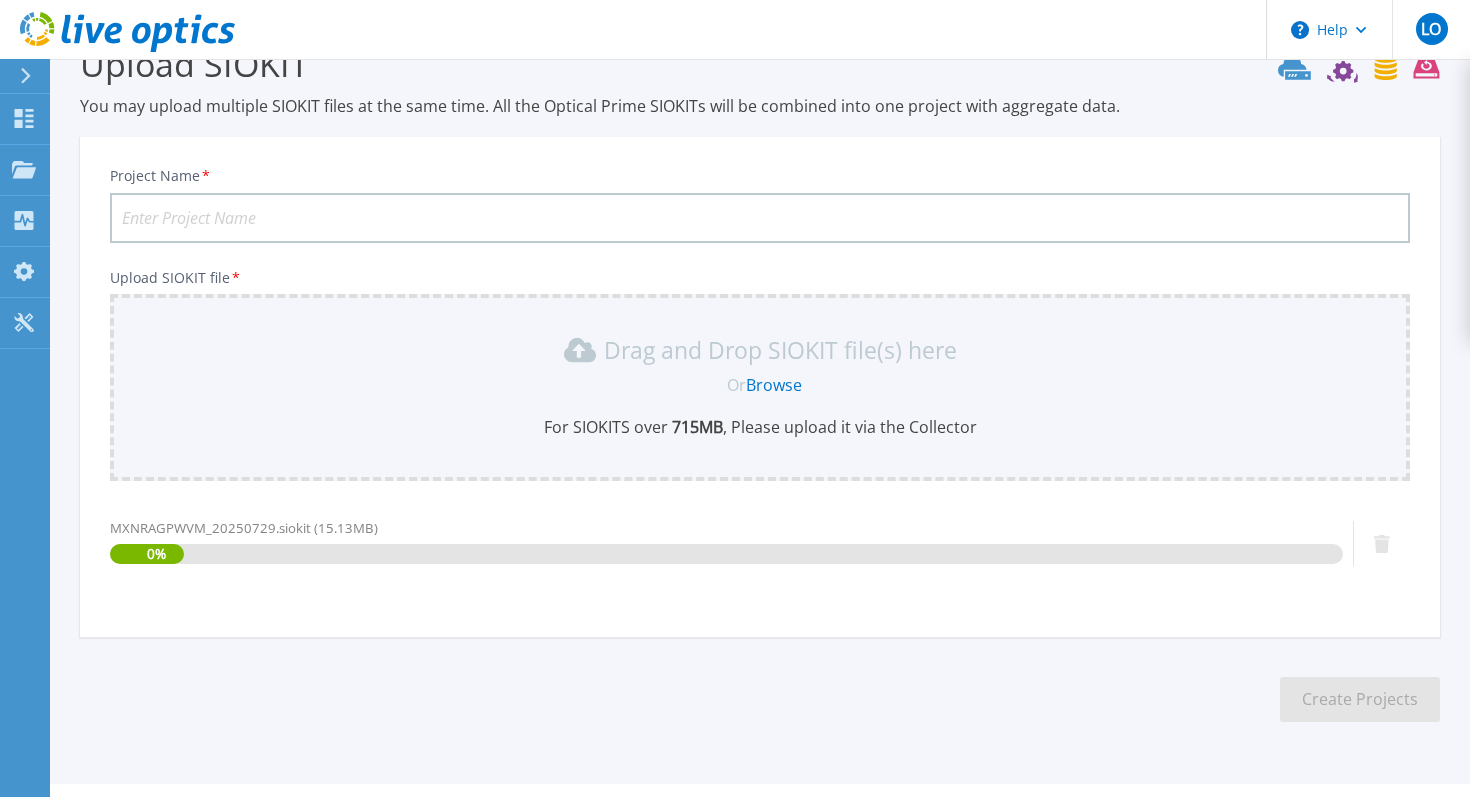 scroll, scrollTop: 94, scrollLeft: 0, axis: vertical 